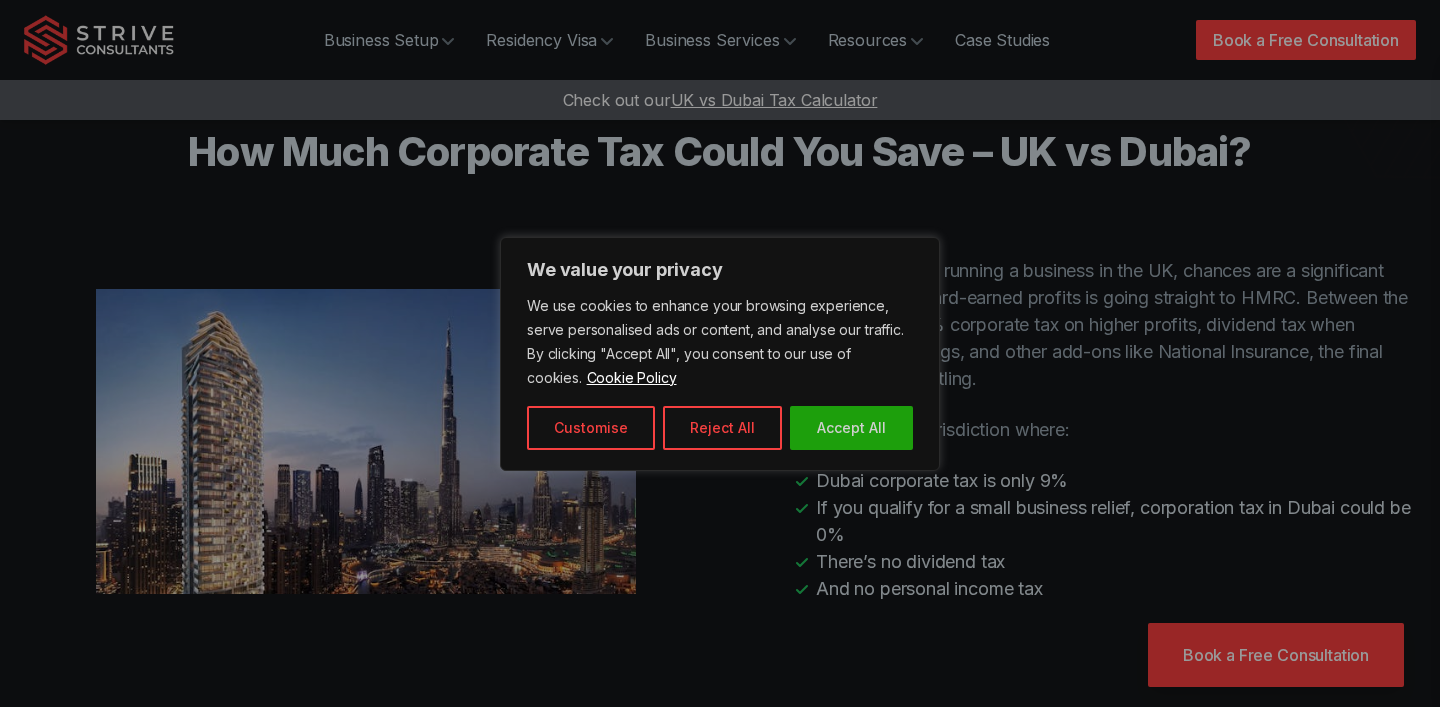 scroll, scrollTop: 591, scrollLeft: 0, axis: vertical 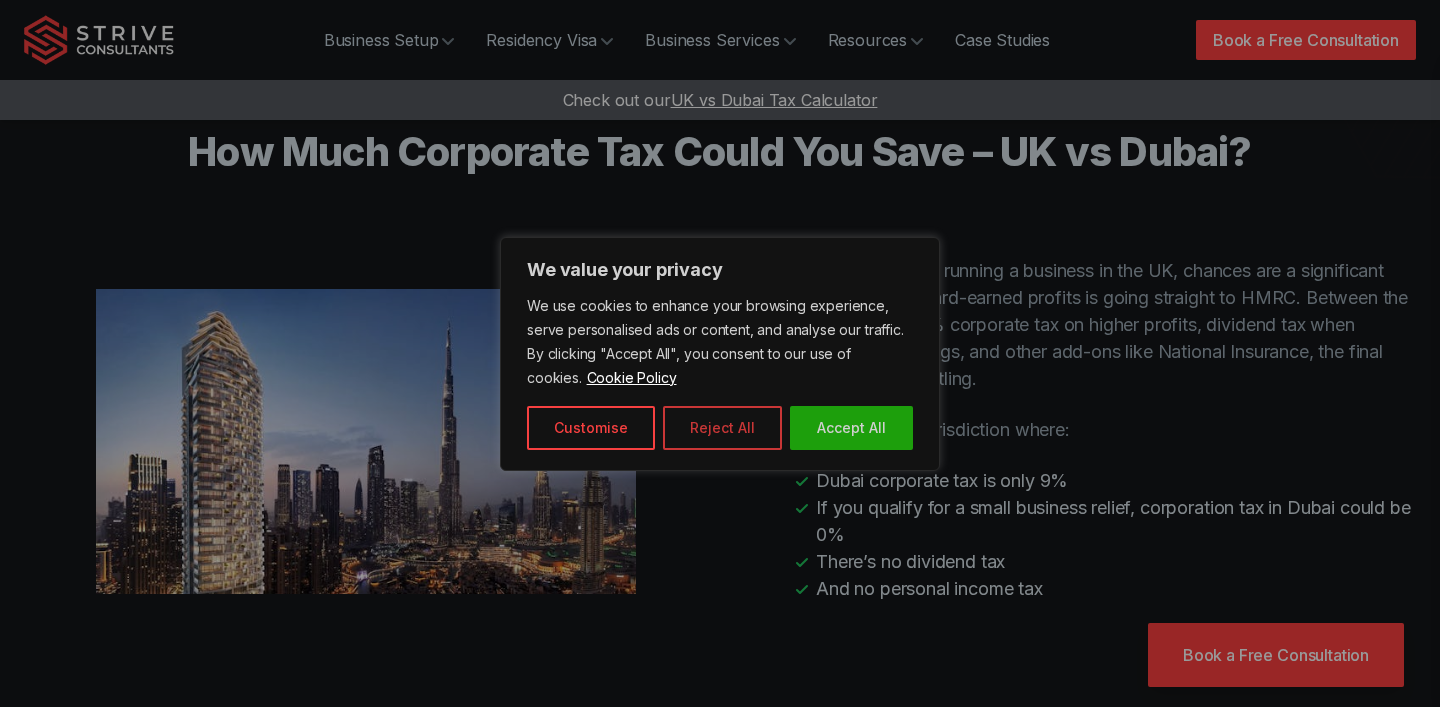click on "Reject All" at bounding box center (722, 428) 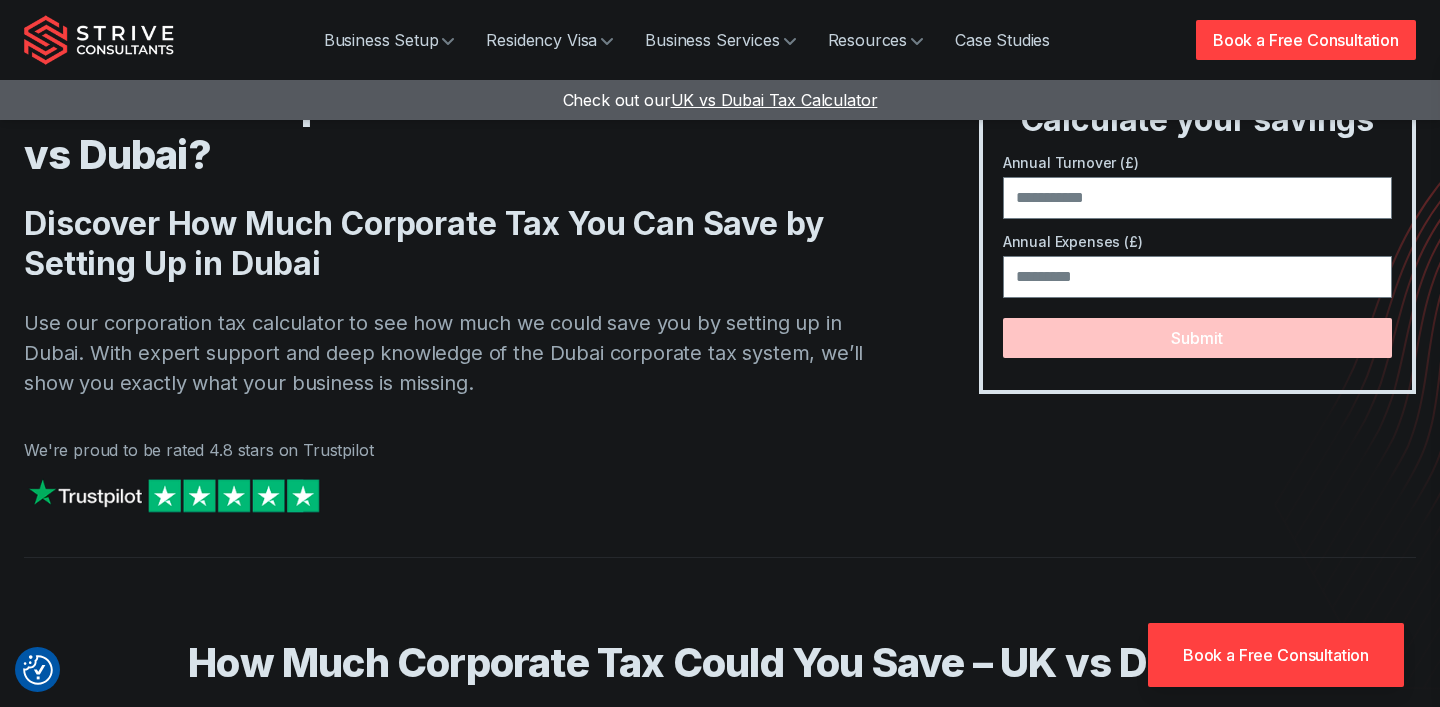 scroll, scrollTop: 89, scrollLeft: 0, axis: vertical 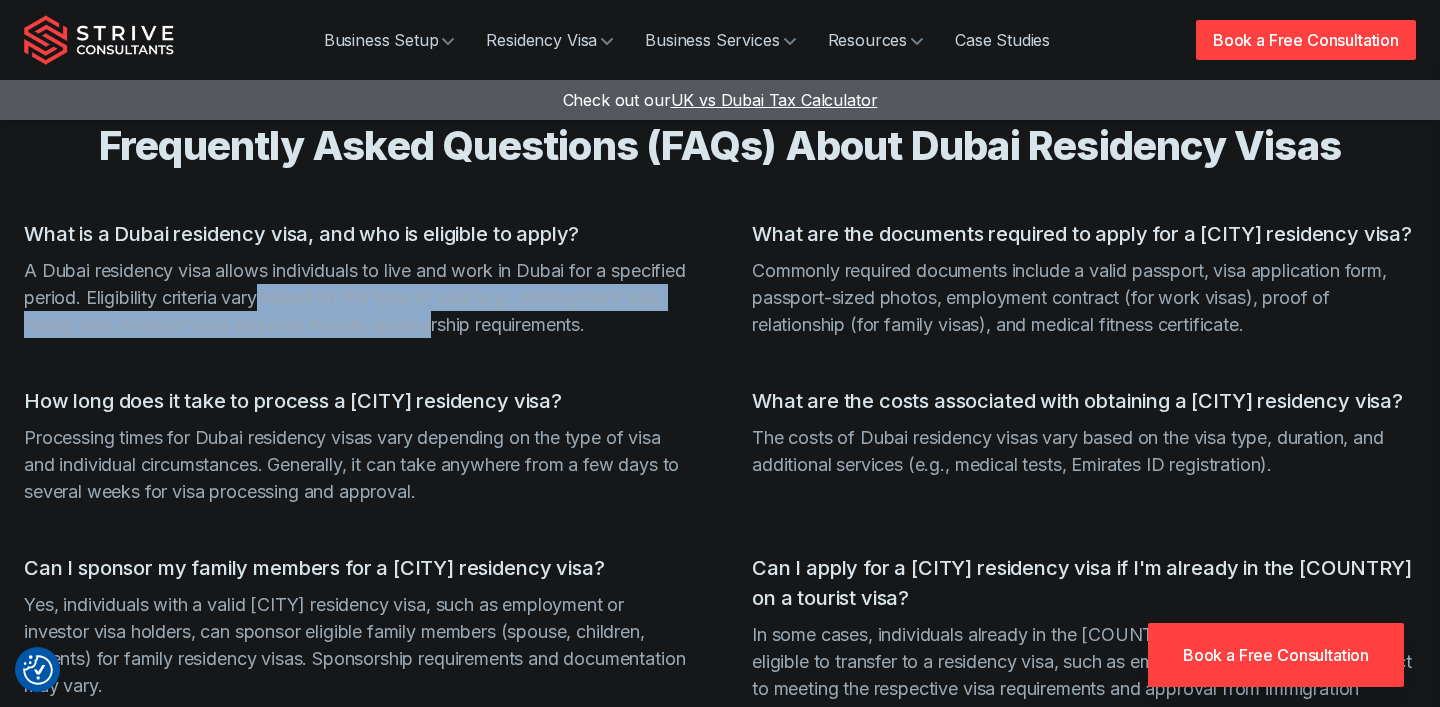 drag, startPoint x: 344, startPoint y: 321, endPoint x: 594, endPoint y: 343, distance: 250.96614 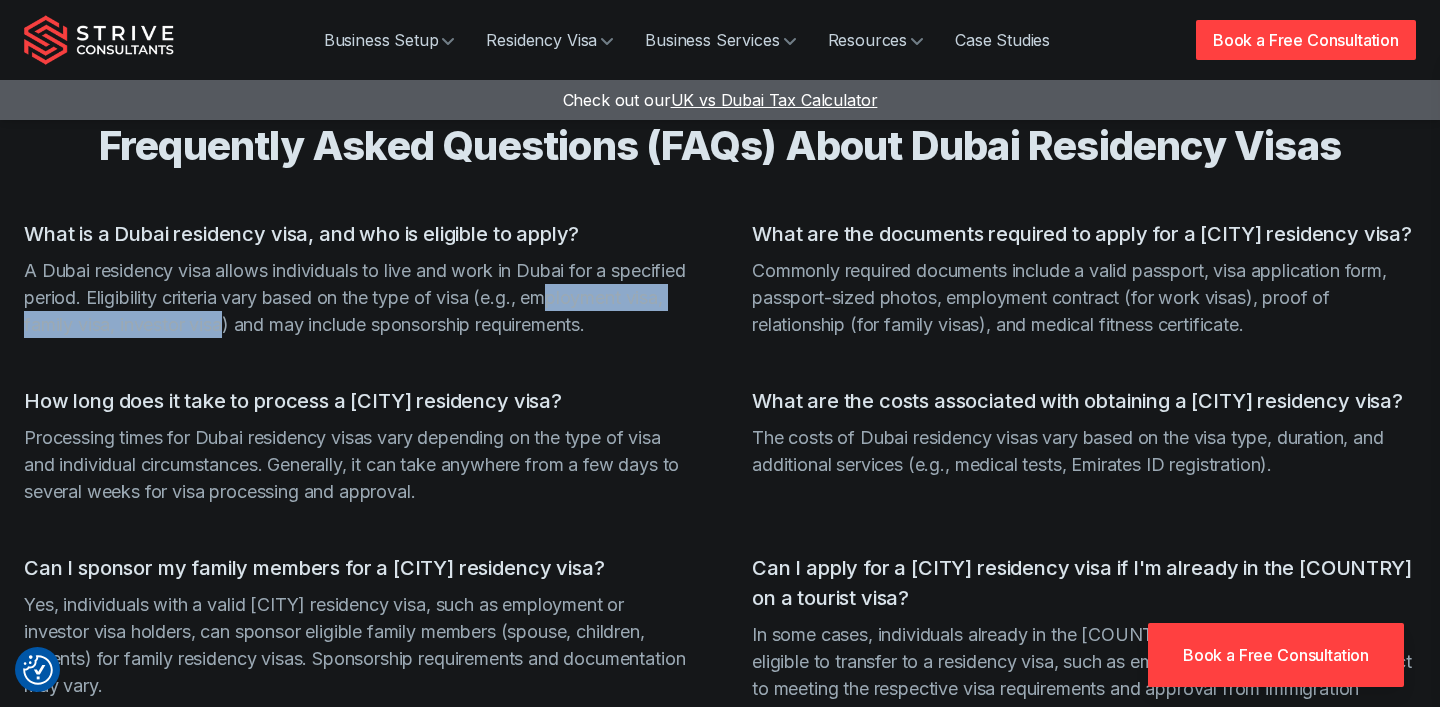 drag, startPoint x: 377, startPoint y: 353, endPoint x: 51, endPoint y: 342, distance: 326.18552 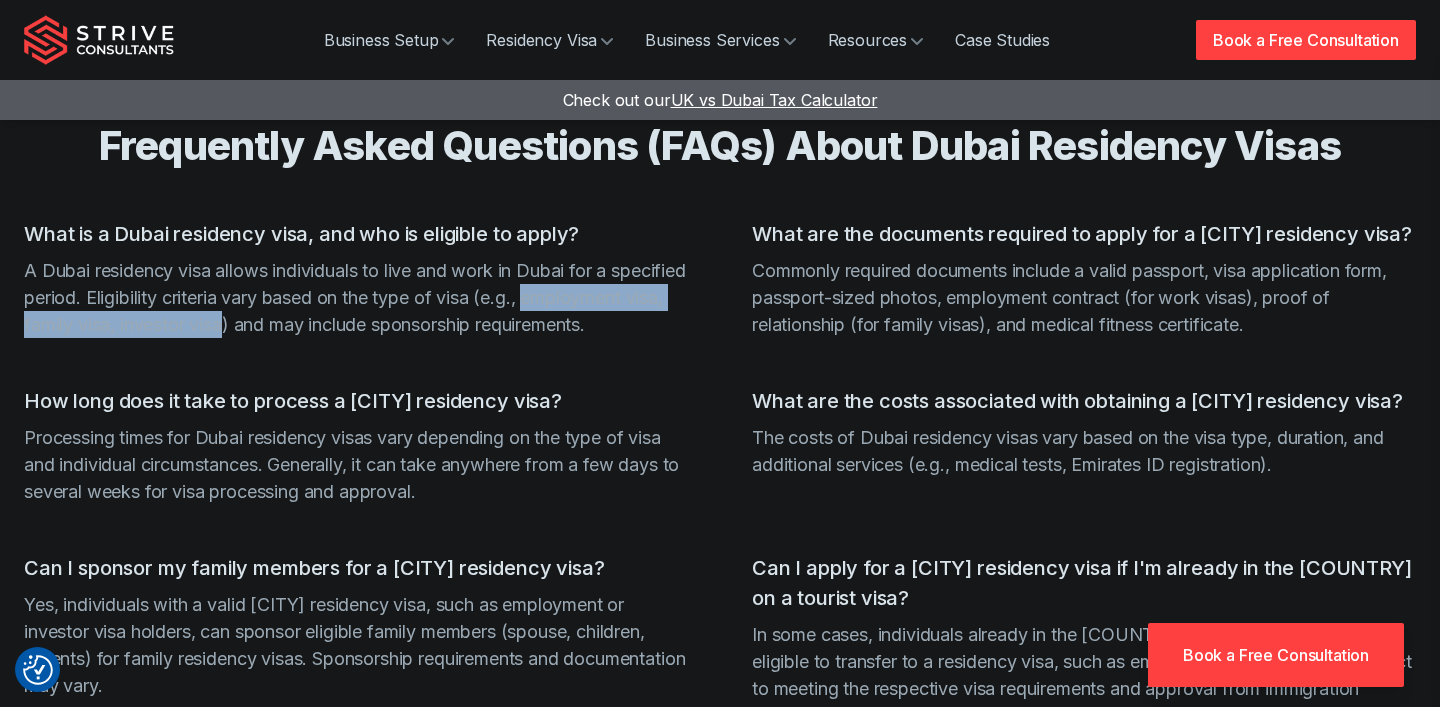 drag, startPoint x: 27, startPoint y: 354, endPoint x: 382, endPoint y: 349, distance: 355.03522 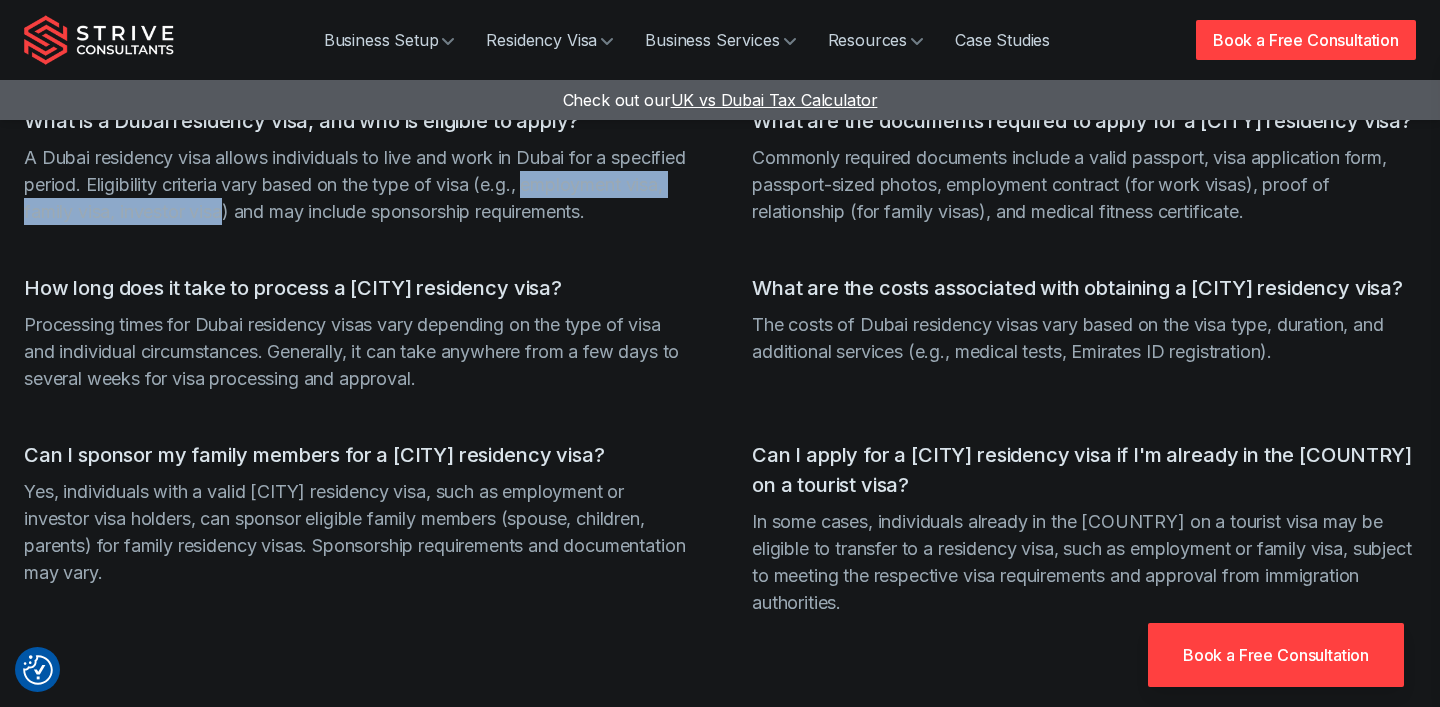 scroll, scrollTop: 4192, scrollLeft: 0, axis: vertical 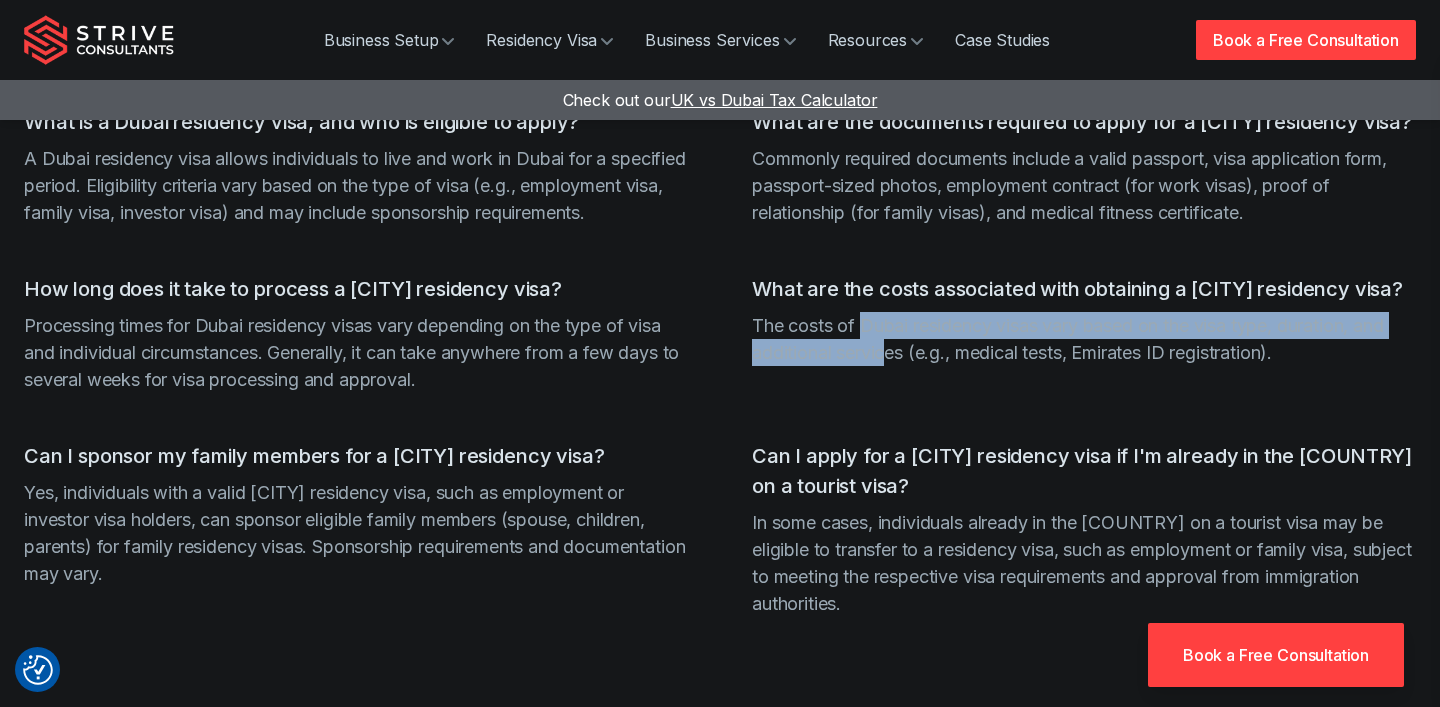 drag, startPoint x: 865, startPoint y: 373, endPoint x: 888, endPoint y: 395, distance: 31.827662 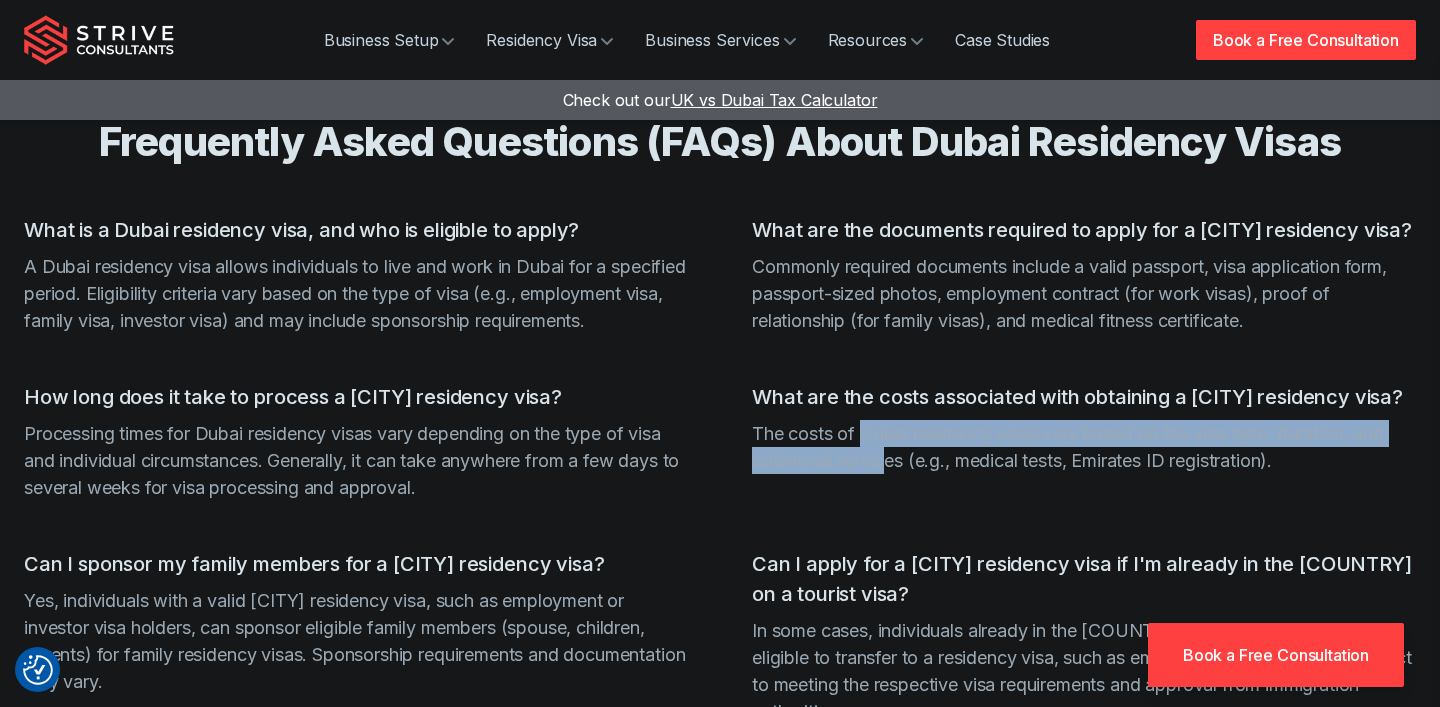scroll, scrollTop: 4082, scrollLeft: 0, axis: vertical 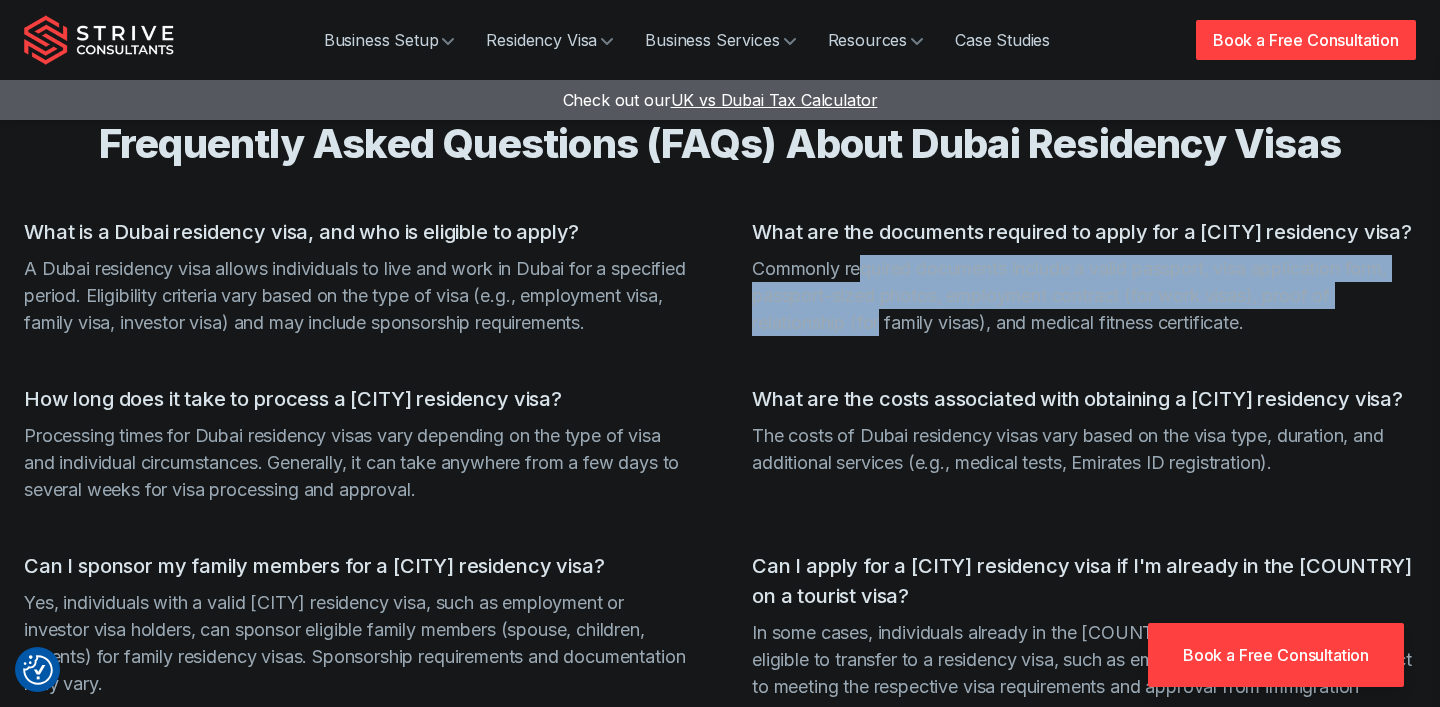 drag, startPoint x: 863, startPoint y: 295, endPoint x: 881, endPoint y: 347, distance: 55.027267 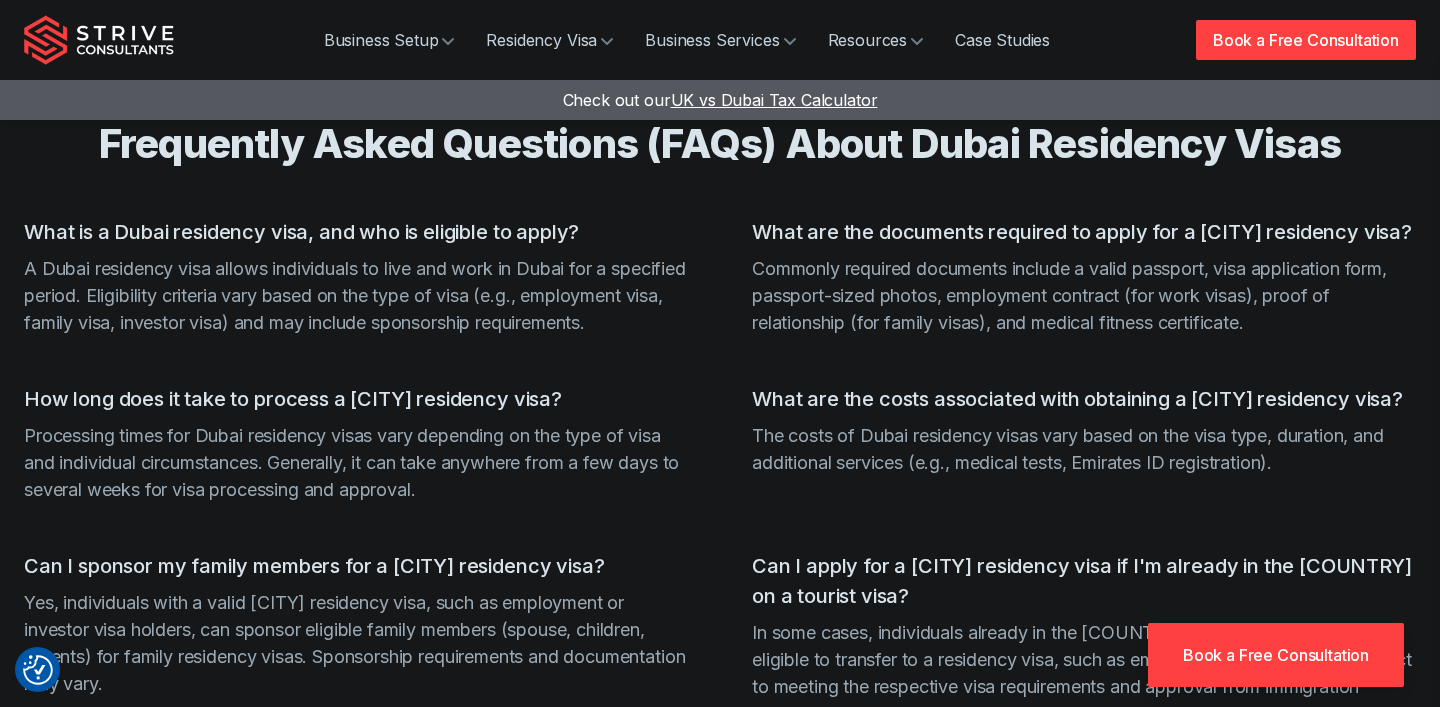 click on "Commonly required documents include a valid passport, visa application form, passport-sized photos, employment contract (for work visas), proof of relationship (for family visas), and medical fitness certificate." at bounding box center (356, 295) 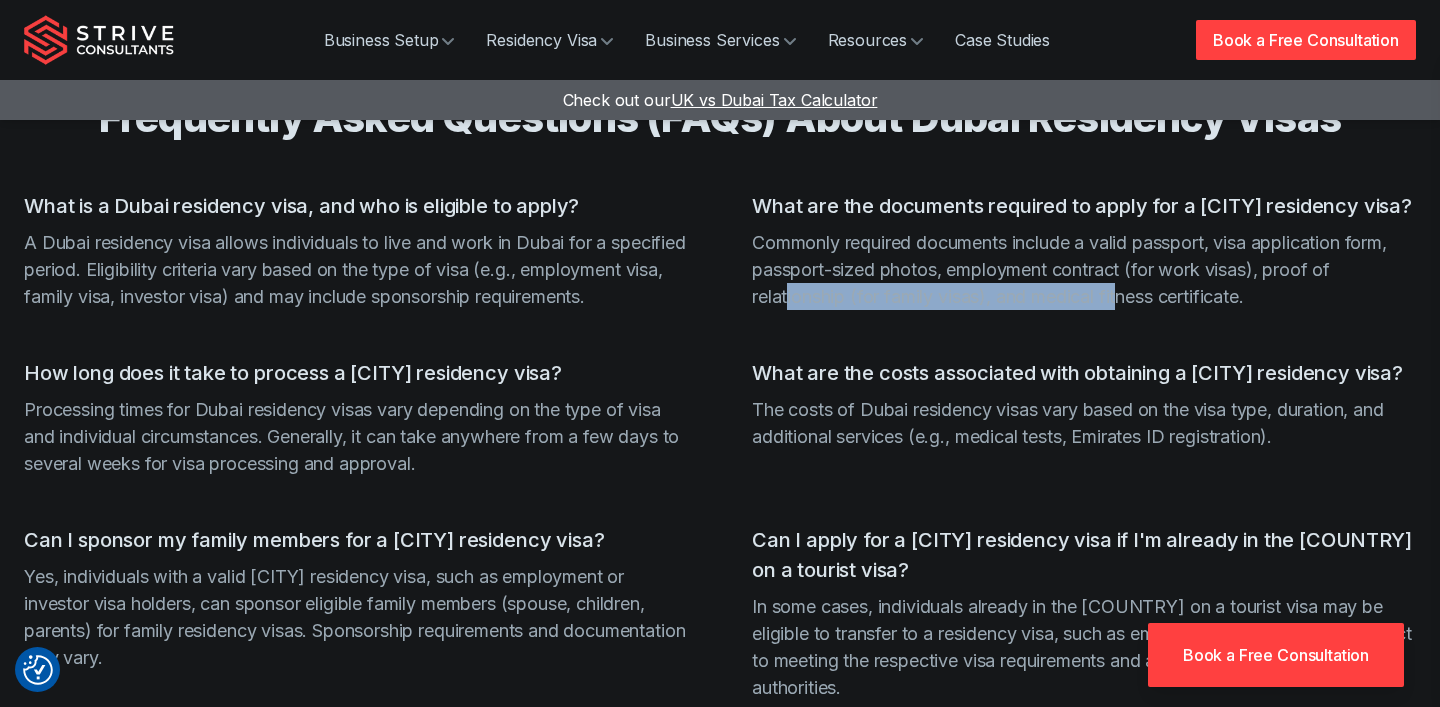 drag, startPoint x: 790, startPoint y: 322, endPoint x: 1129, endPoint y: 323, distance: 339.00146 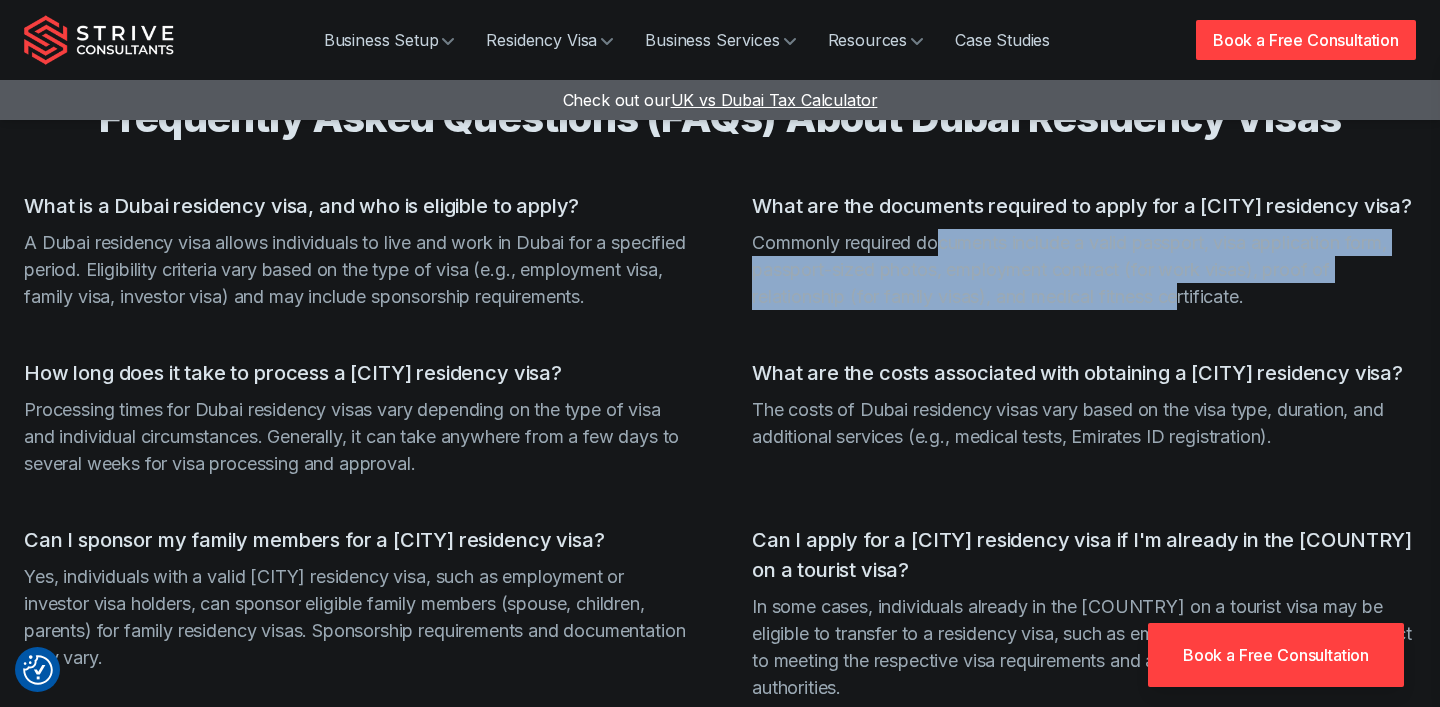 drag, startPoint x: 1192, startPoint y: 330, endPoint x: 941, endPoint y: 261, distance: 260.31134 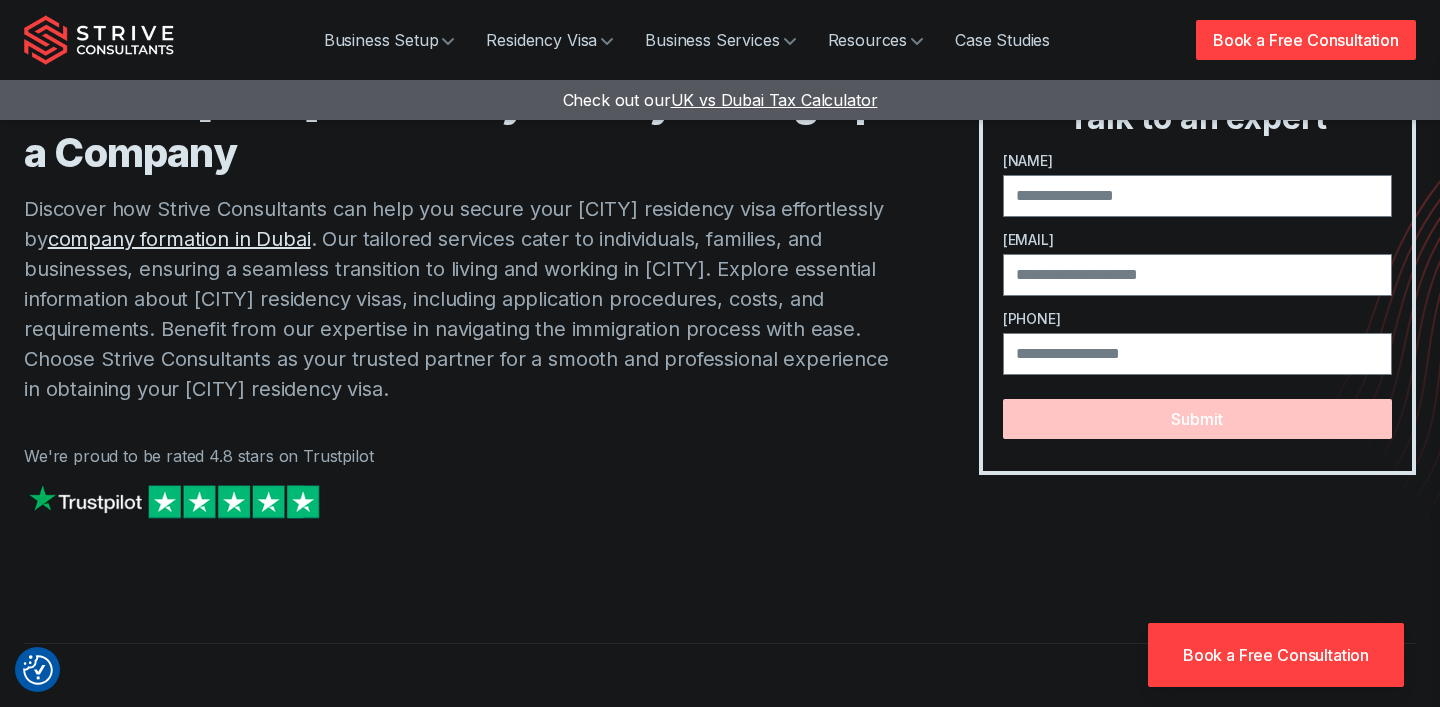 scroll, scrollTop: 0, scrollLeft: 0, axis: both 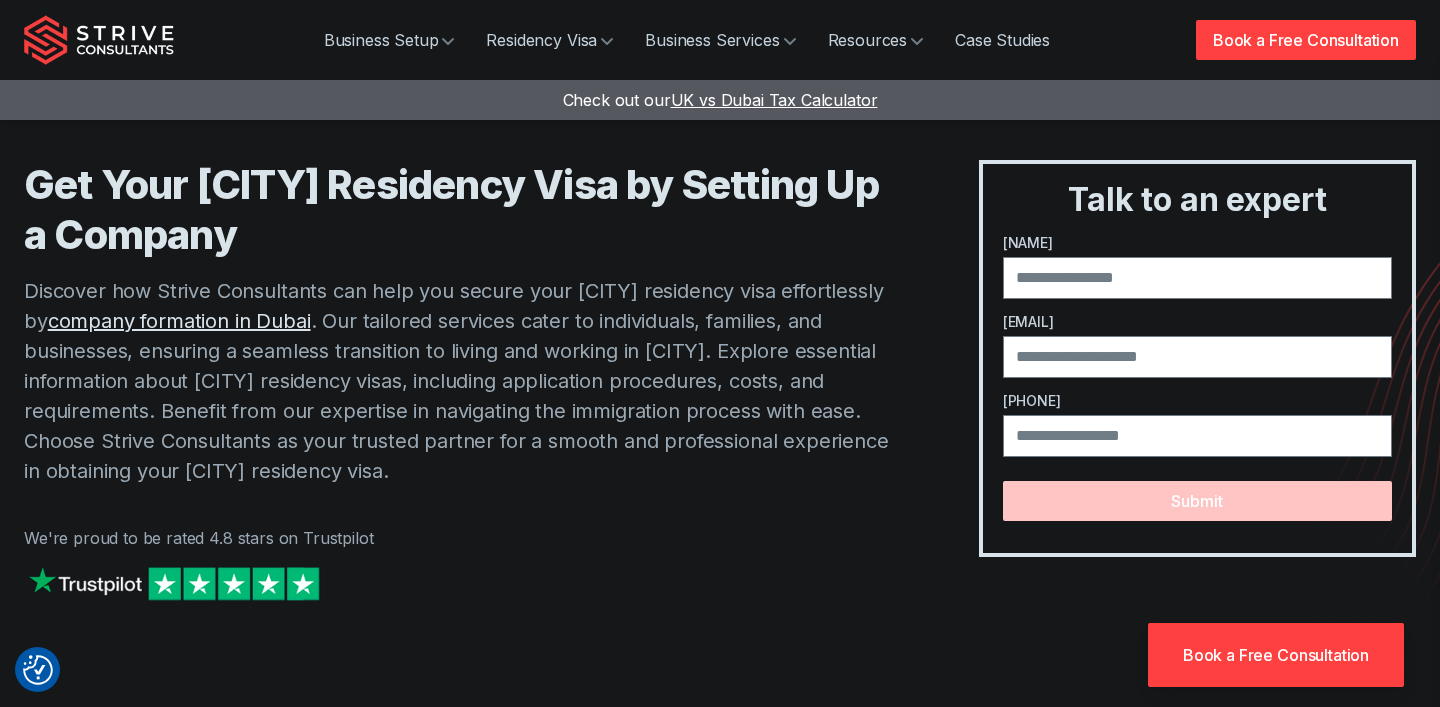 click on "UK vs Dubai Tax Calculator" at bounding box center (774, 100) 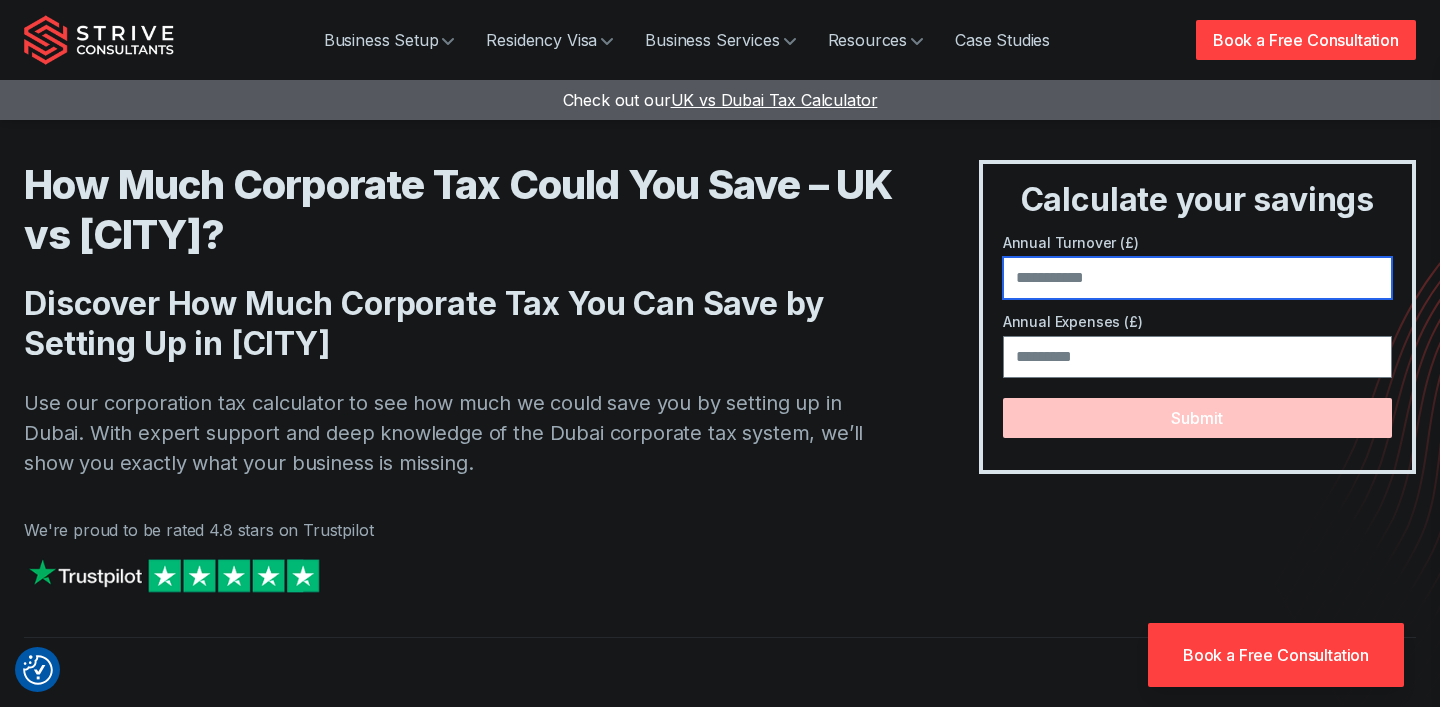 click at bounding box center [1197, 278] 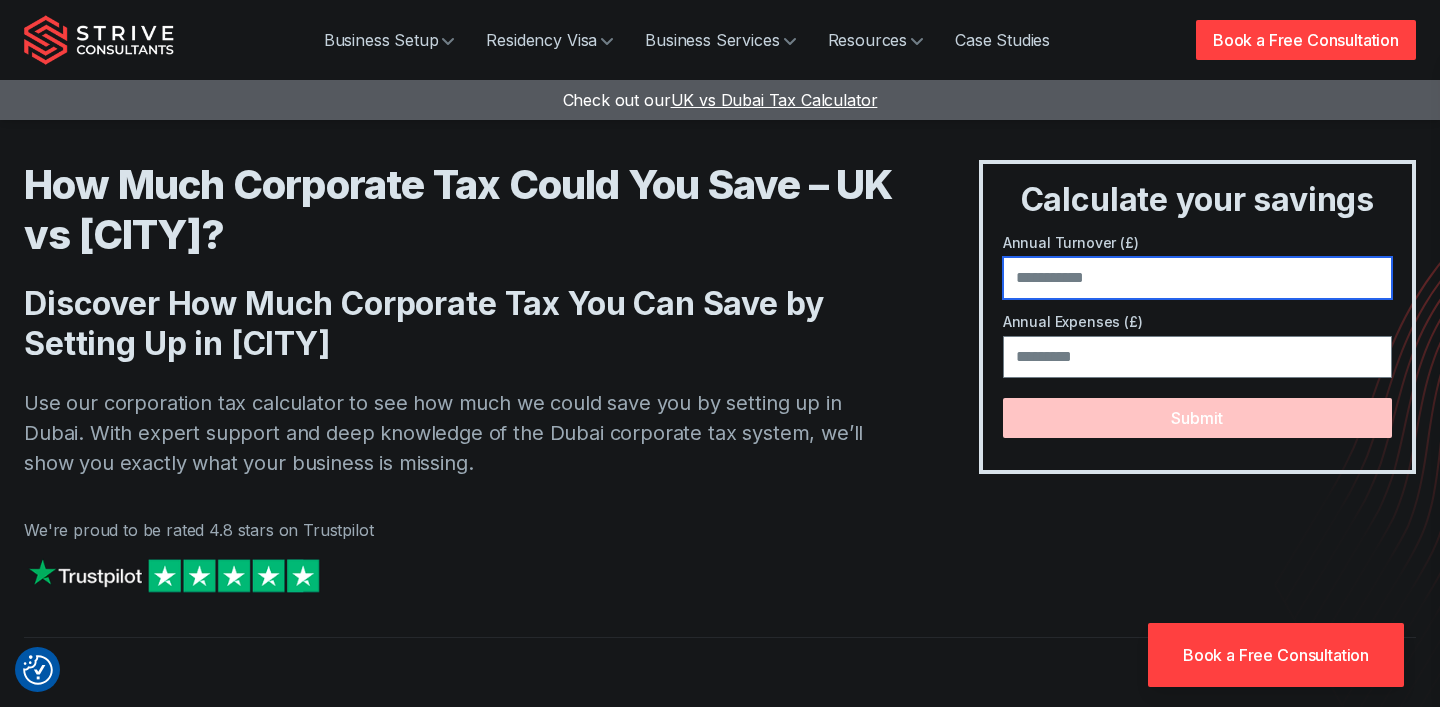 click on "******" at bounding box center (1197, 278) 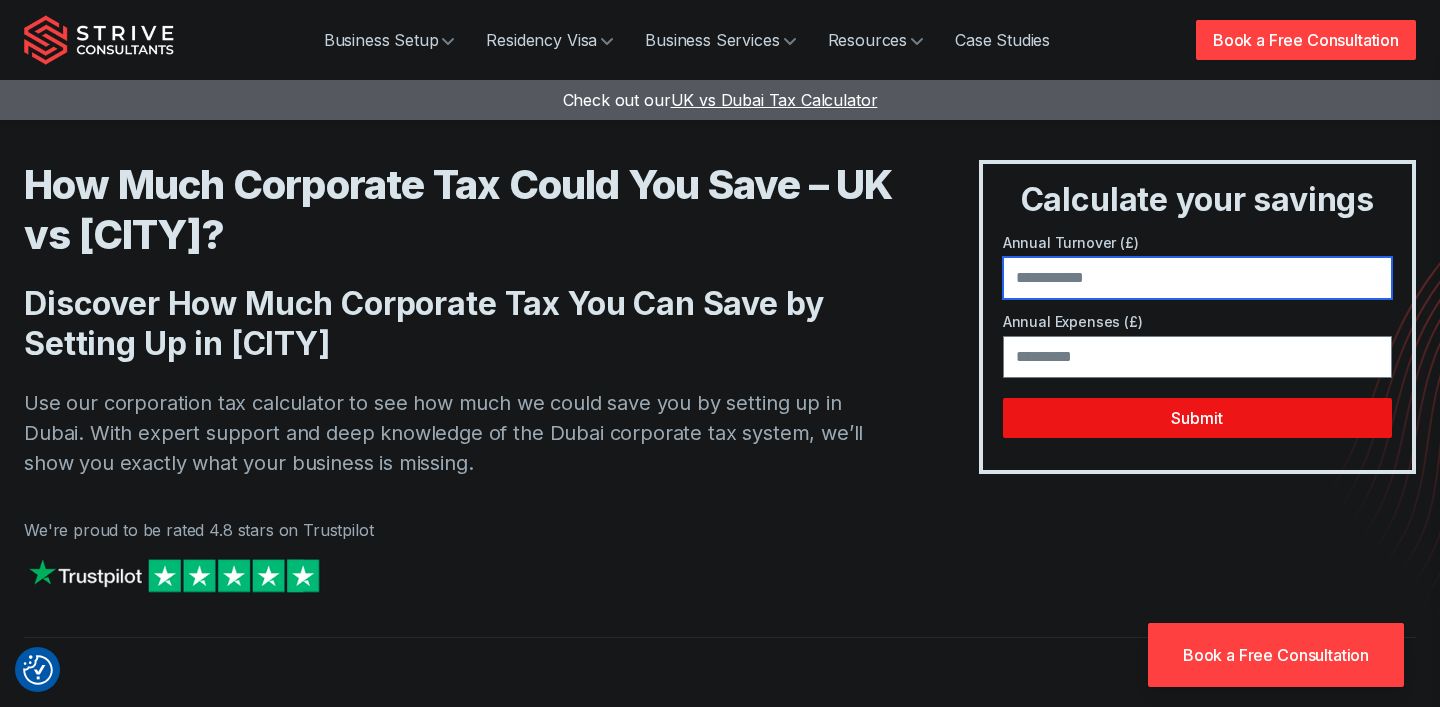 type on "******" 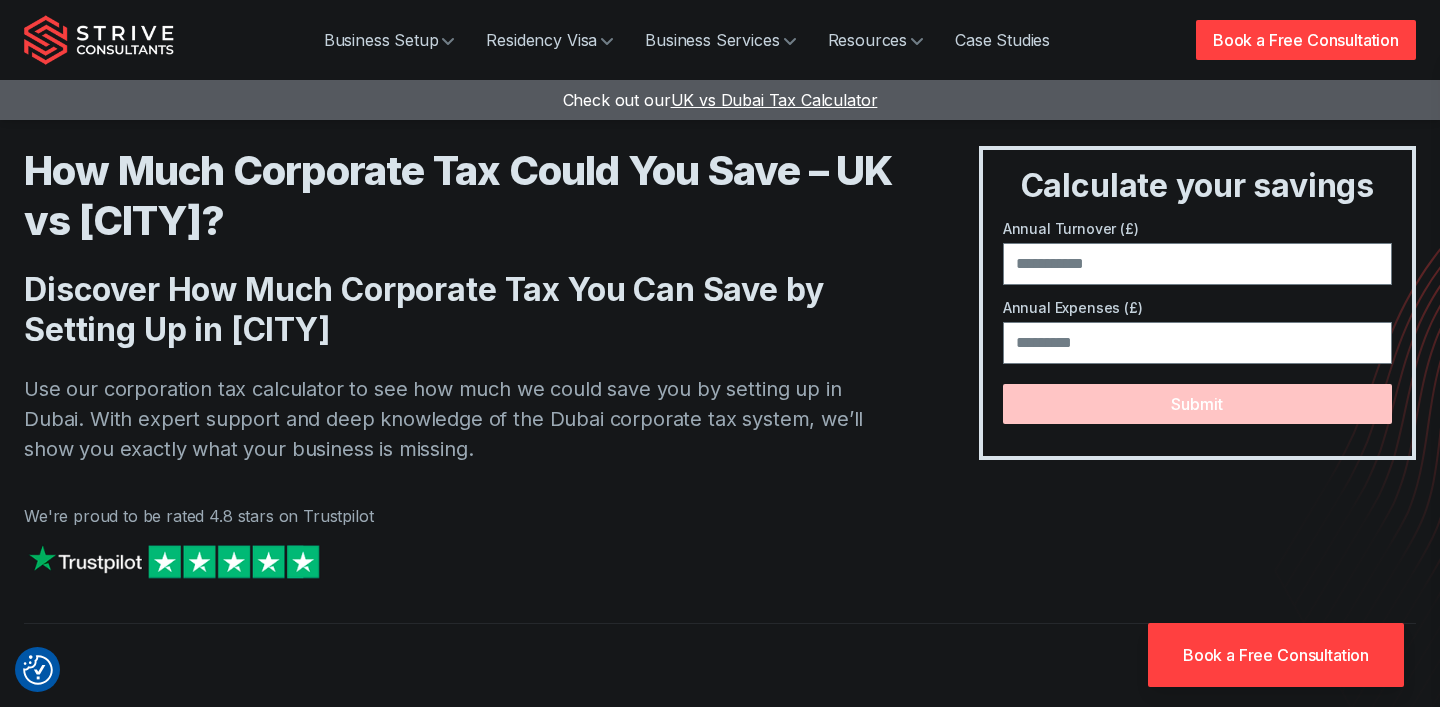 scroll, scrollTop: 0, scrollLeft: 0, axis: both 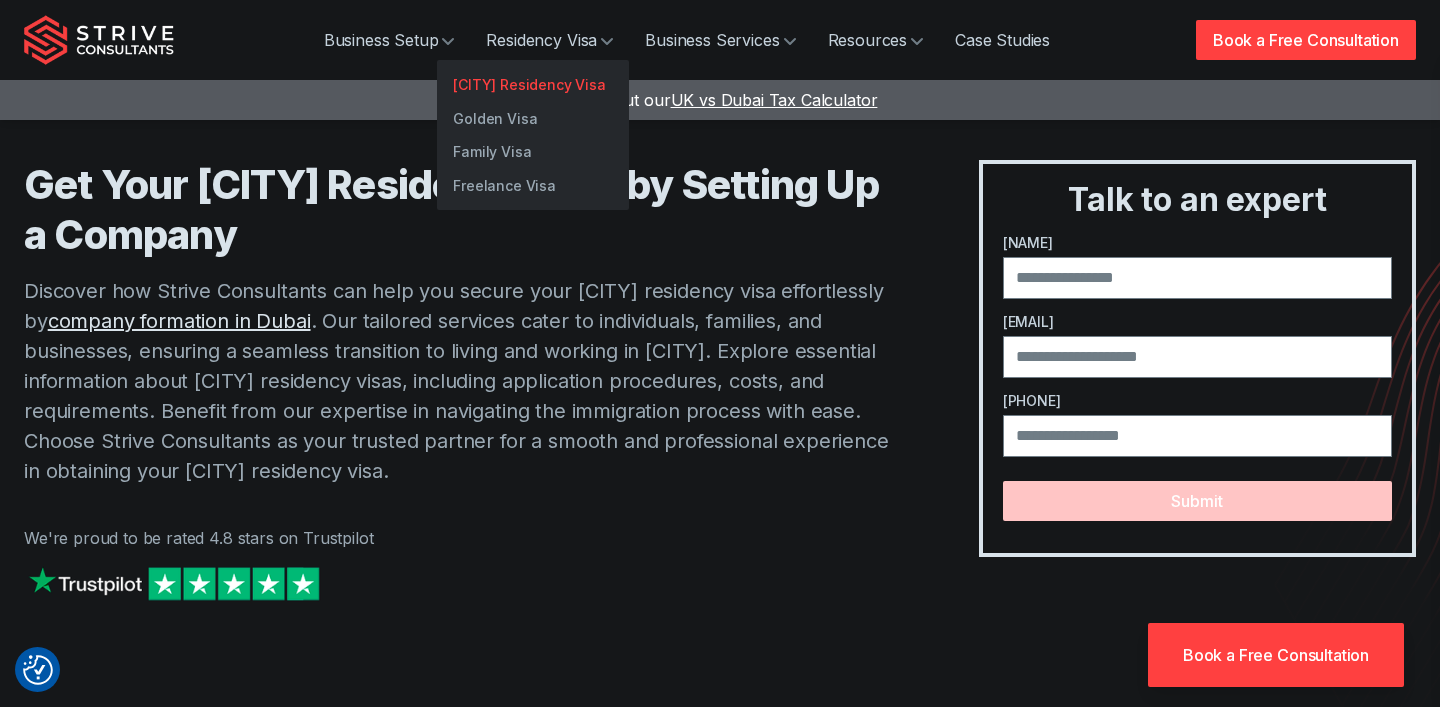 click on "[CITY] Residency Visa" at bounding box center [533, 85] 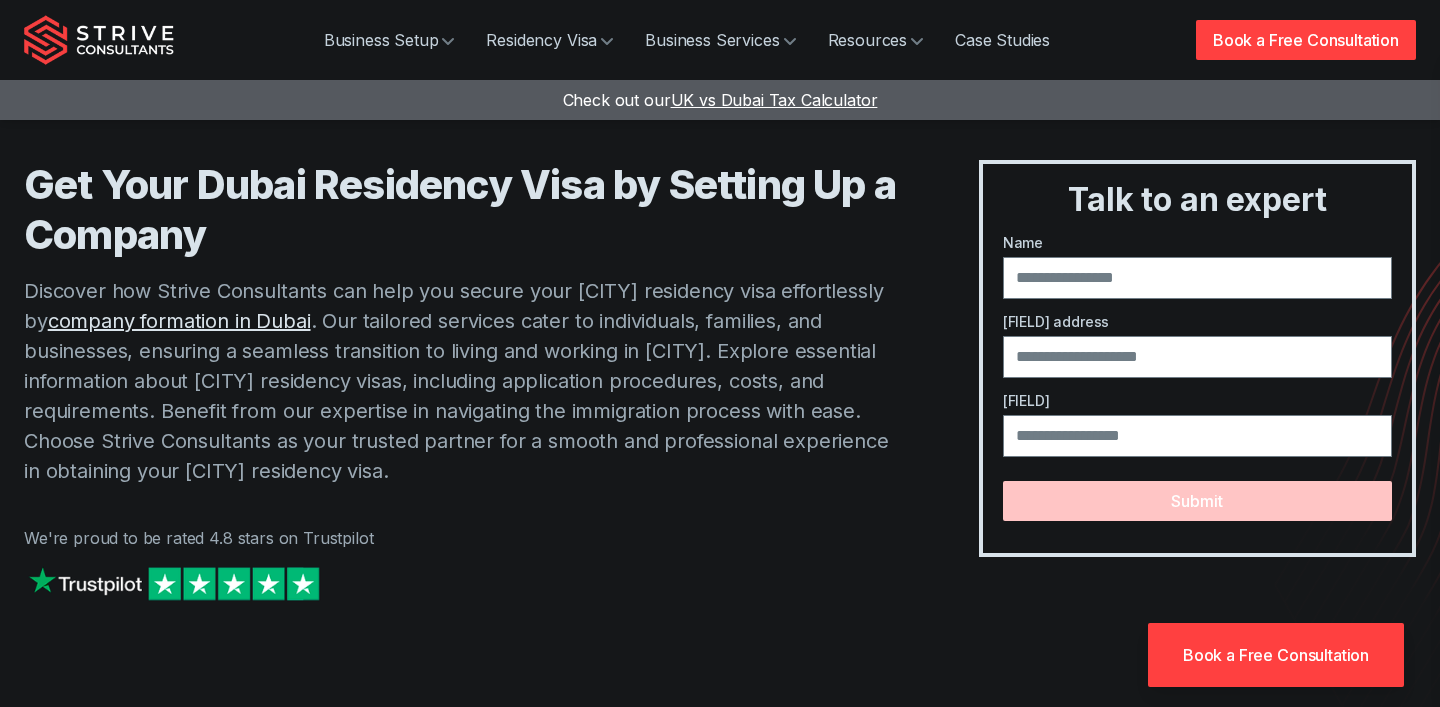 scroll, scrollTop: 0, scrollLeft: 0, axis: both 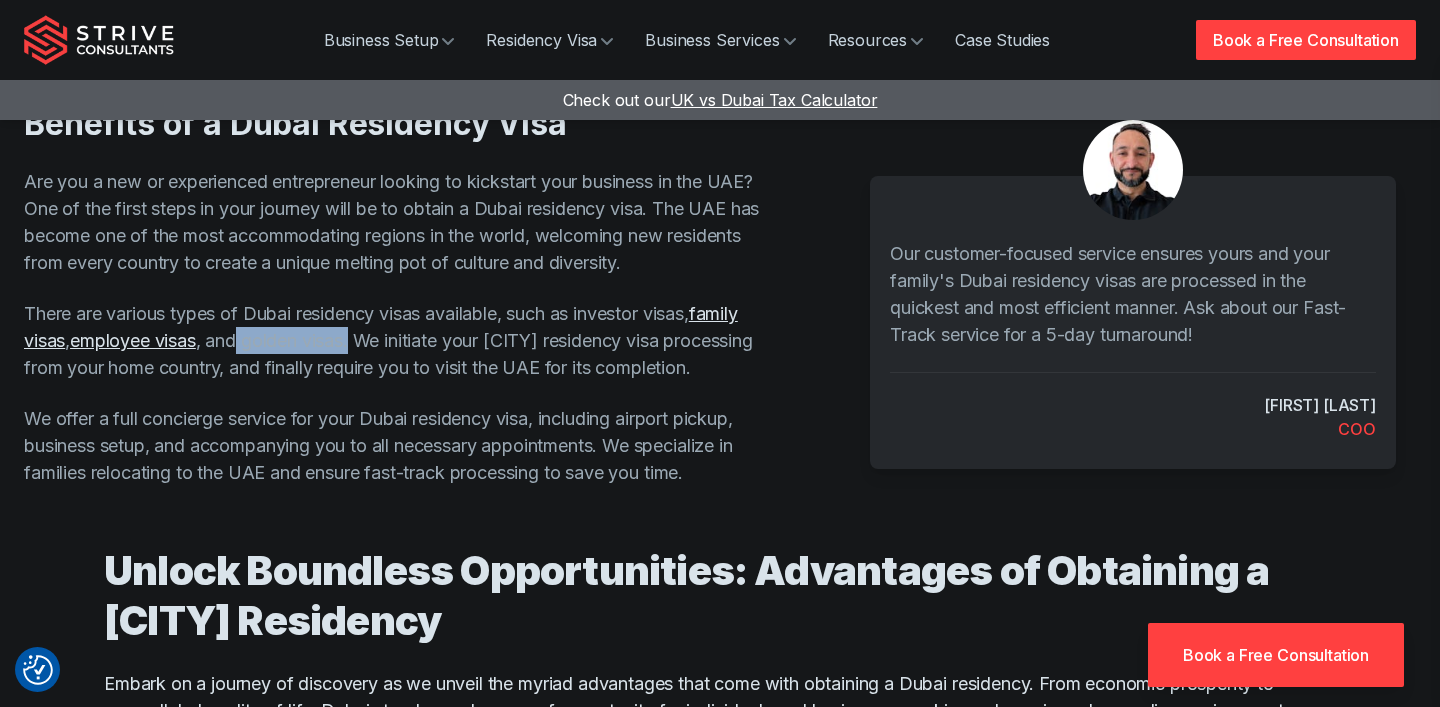 drag, startPoint x: 417, startPoint y: 344, endPoint x: 300, endPoint y: 346, distance: 117.01709 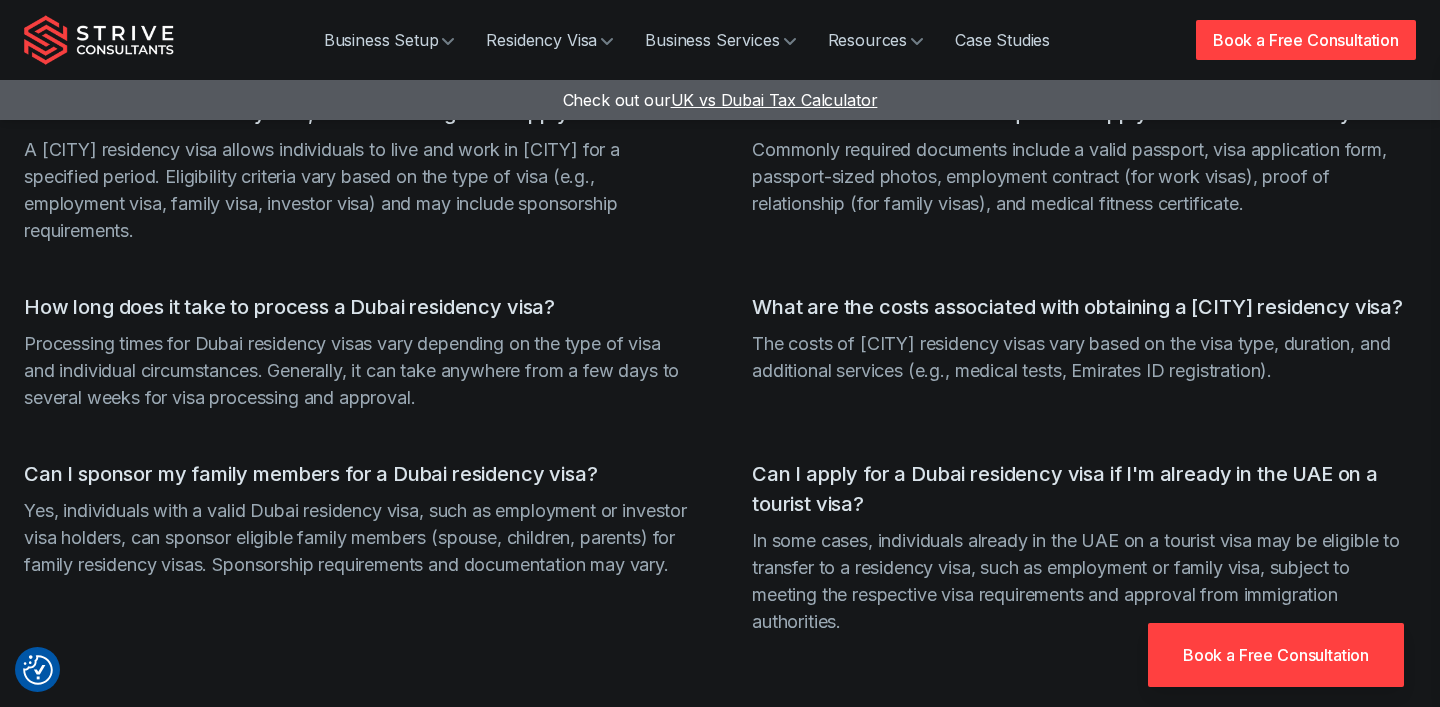 scroll, scrollTop: 4191, scrollLeft: 0, axis: vertical 